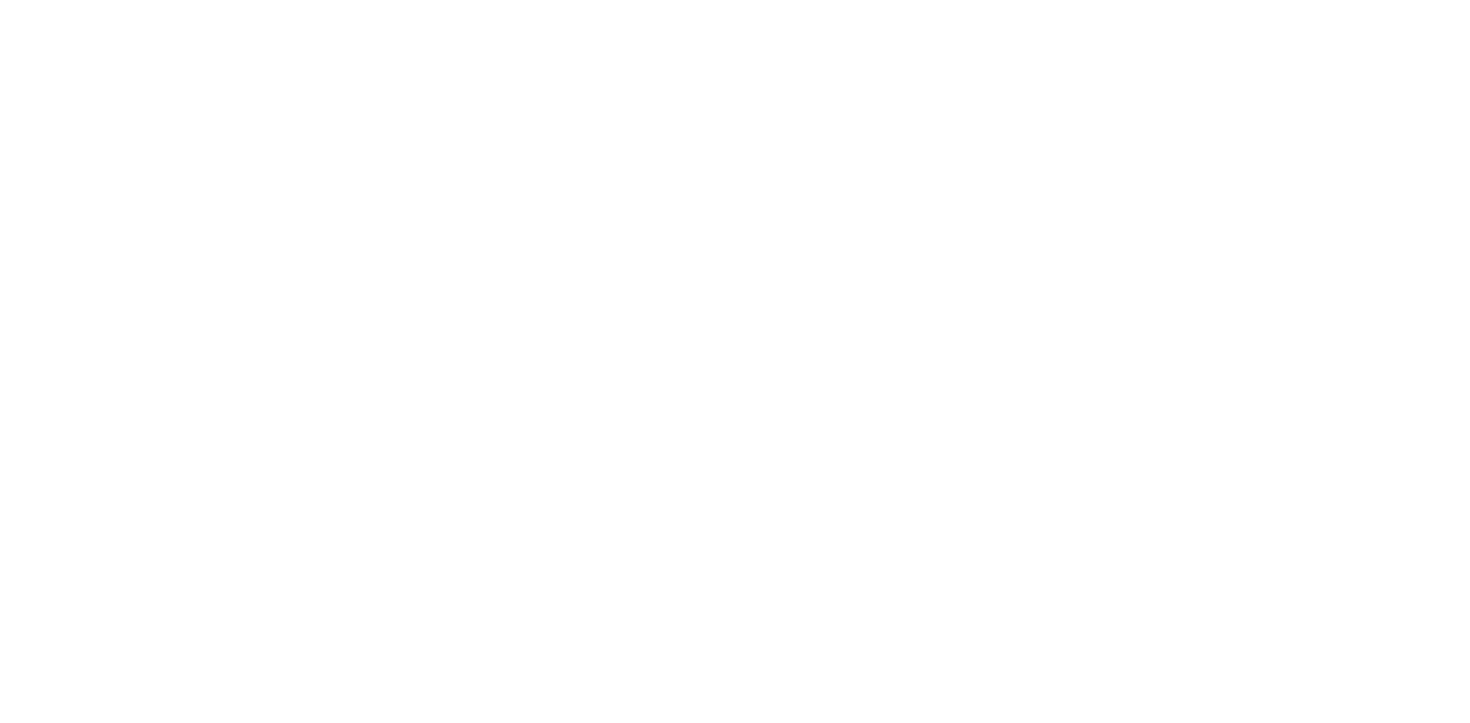 scroll, scrollTop: 0, scrollLeft: 0, axis: both 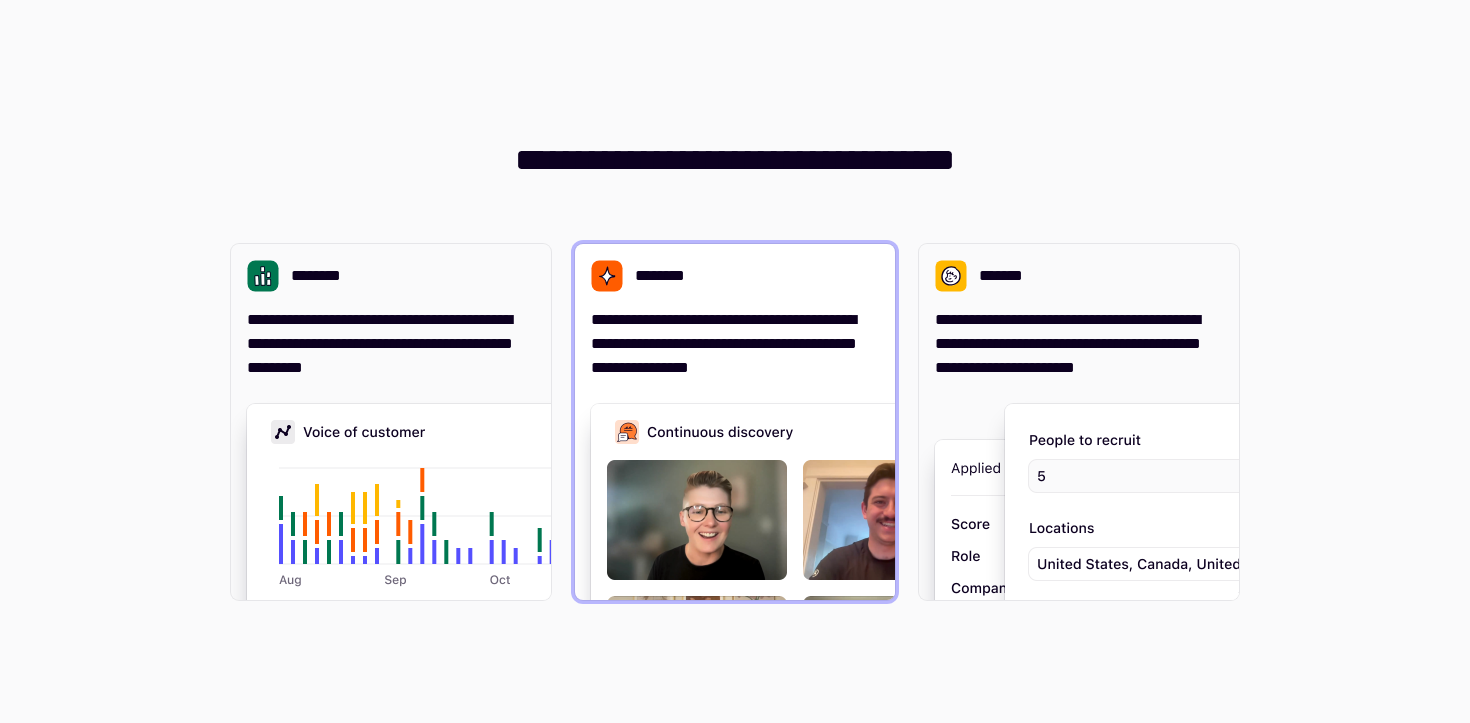 click at bounding box center [891, 604] 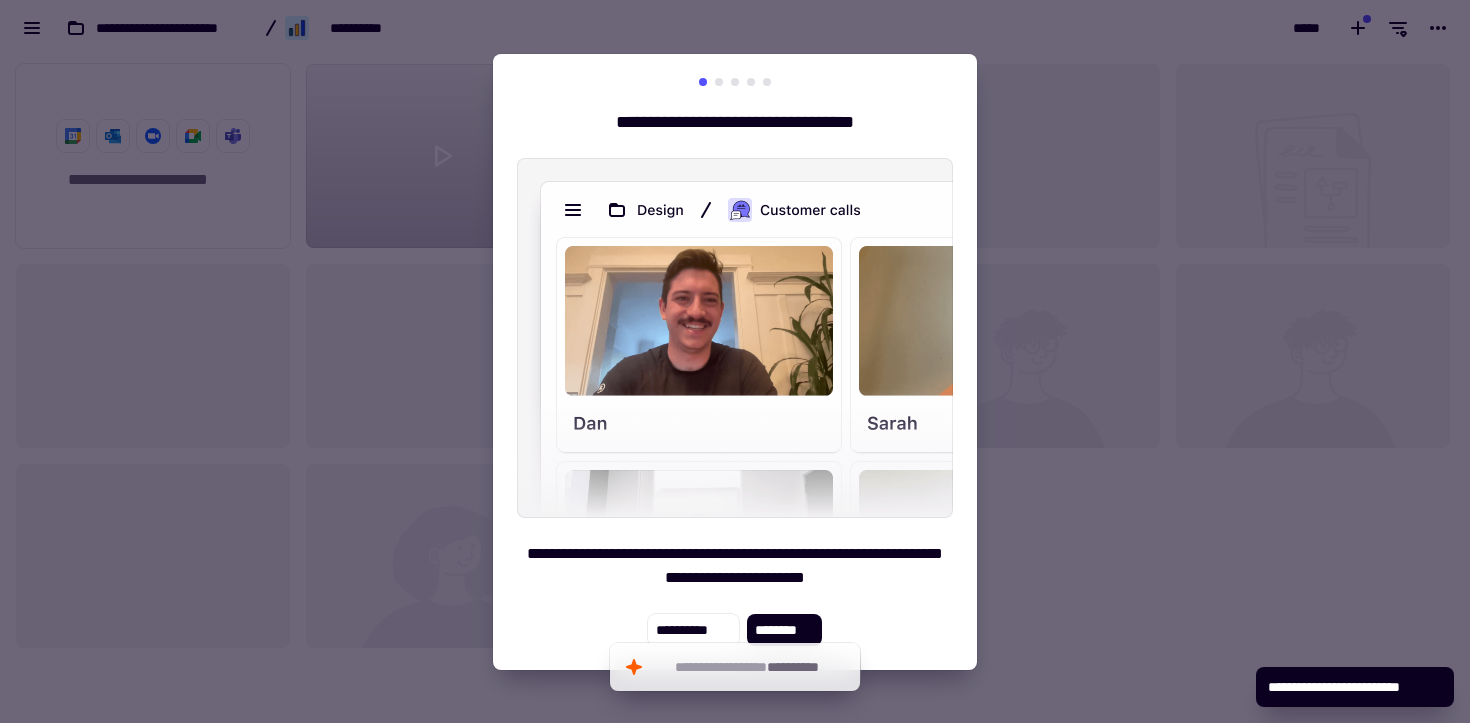 scroll, scrollTop: 1, scrollLeft: 1, axis: both 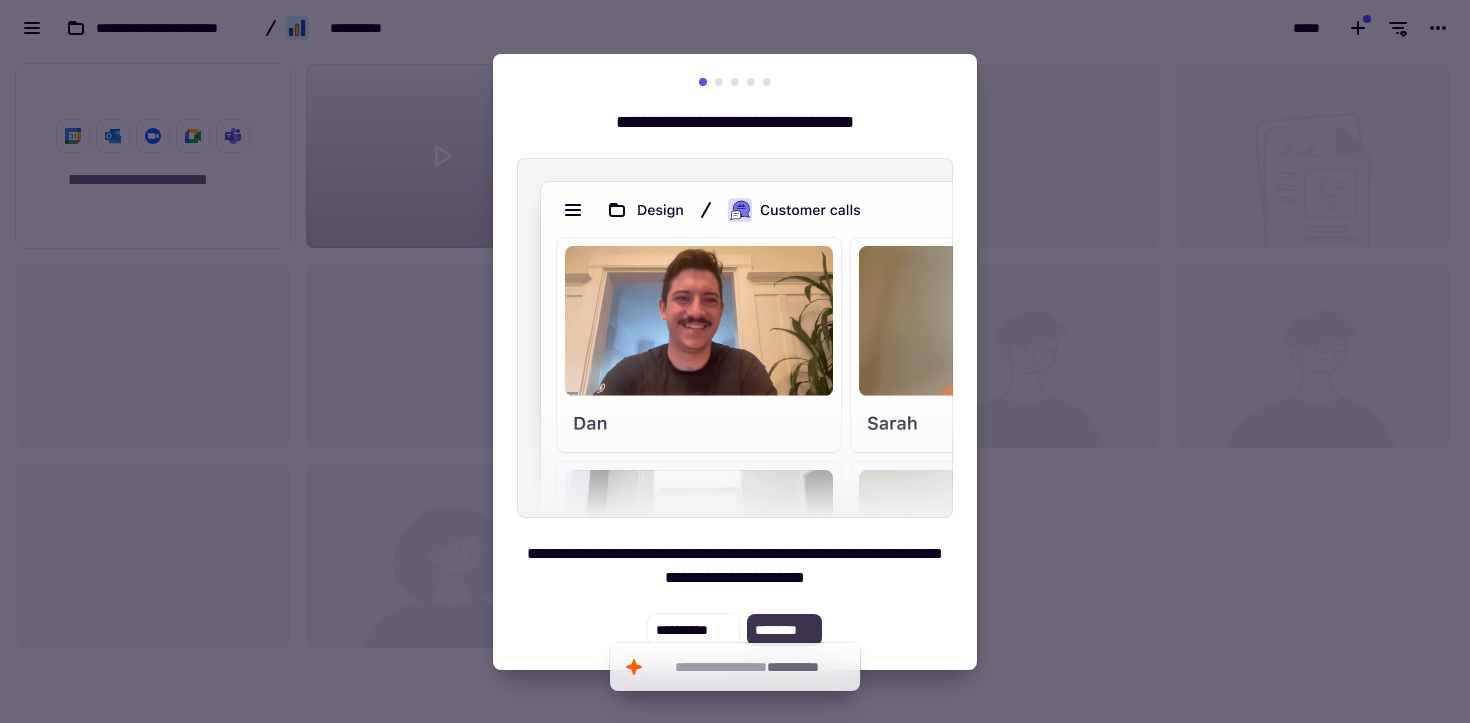 click on "********" 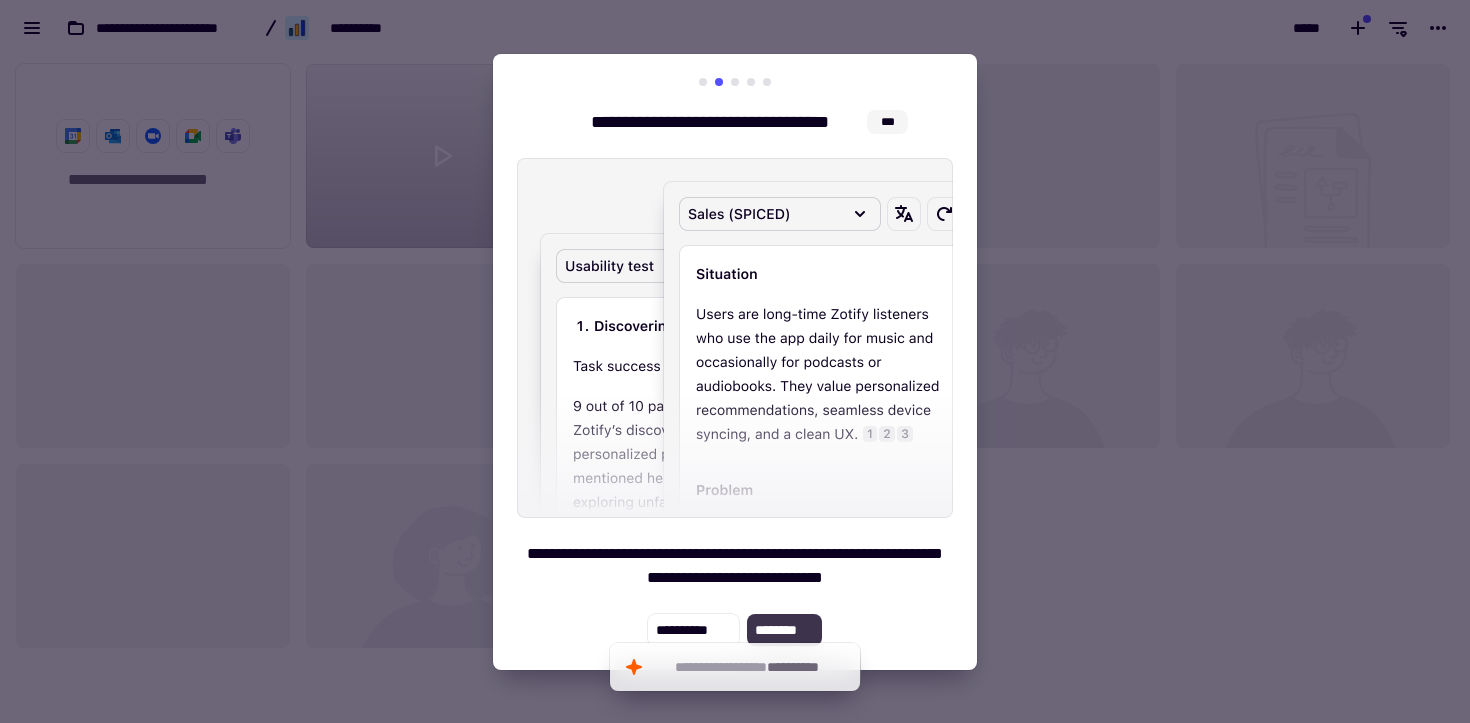 click on "********" 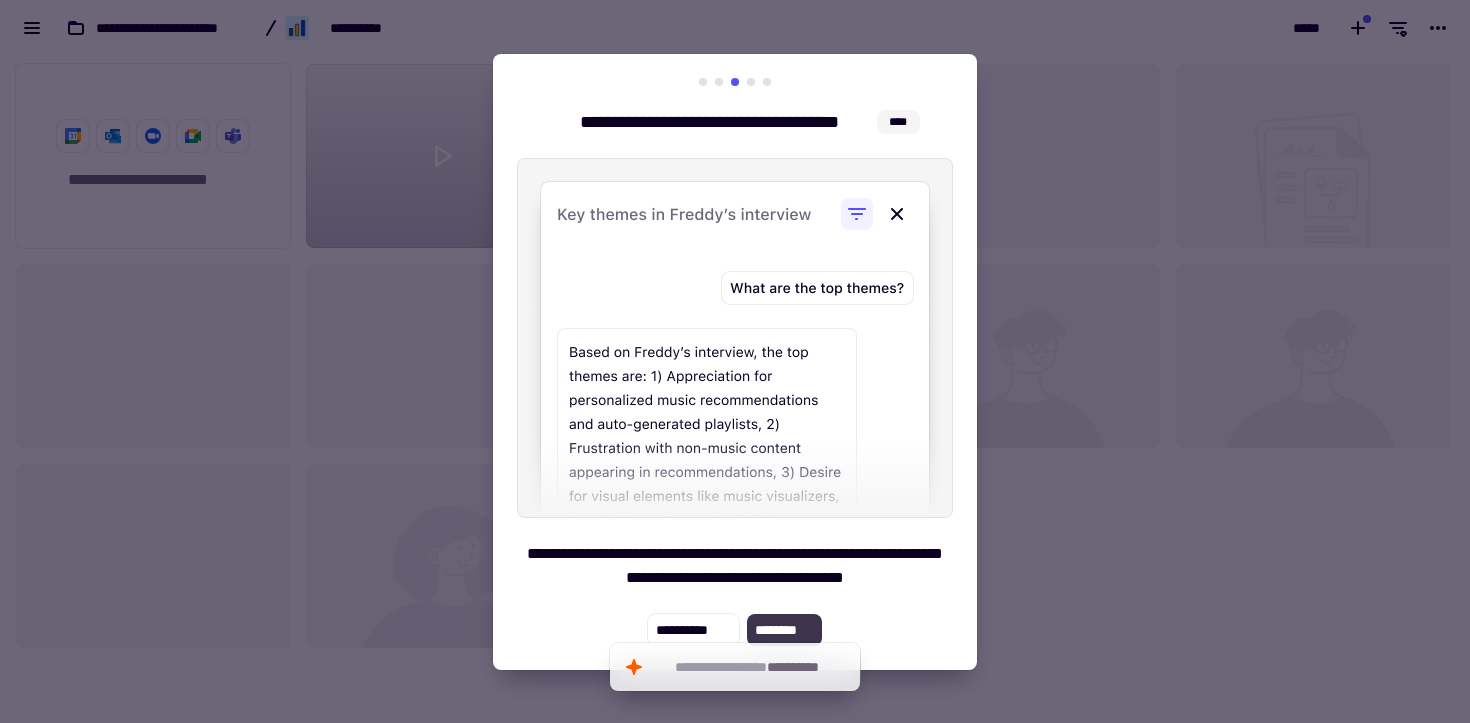 click on "********" 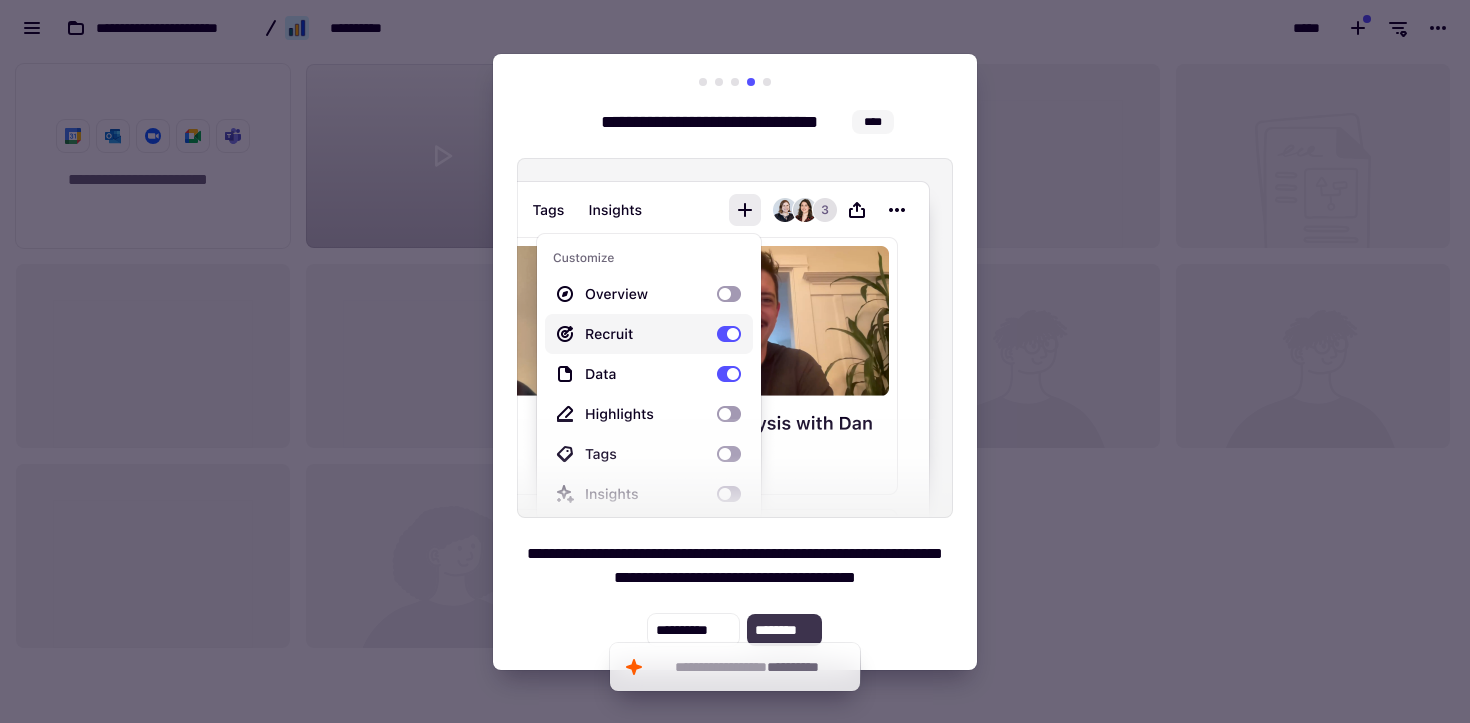 click on "********" 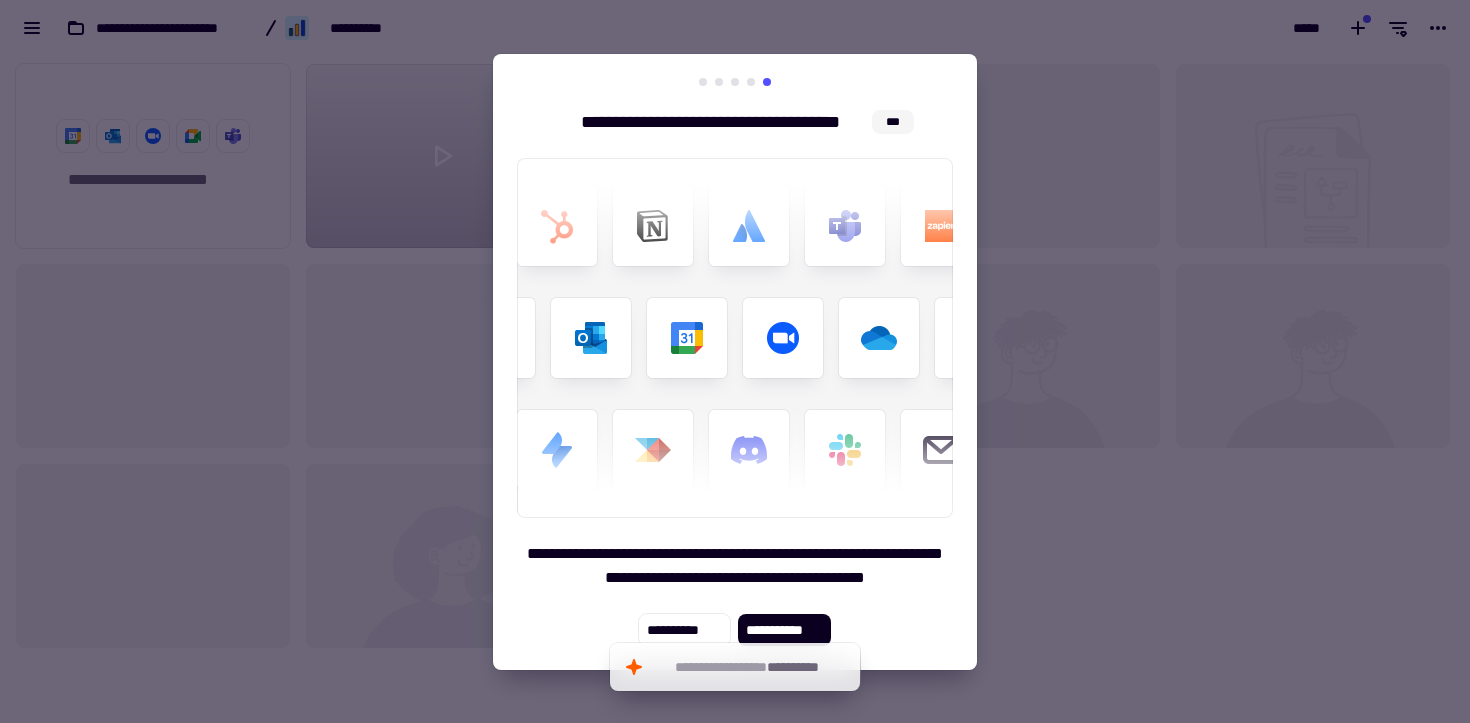 click on "**********" at bounding box center (735, 362) 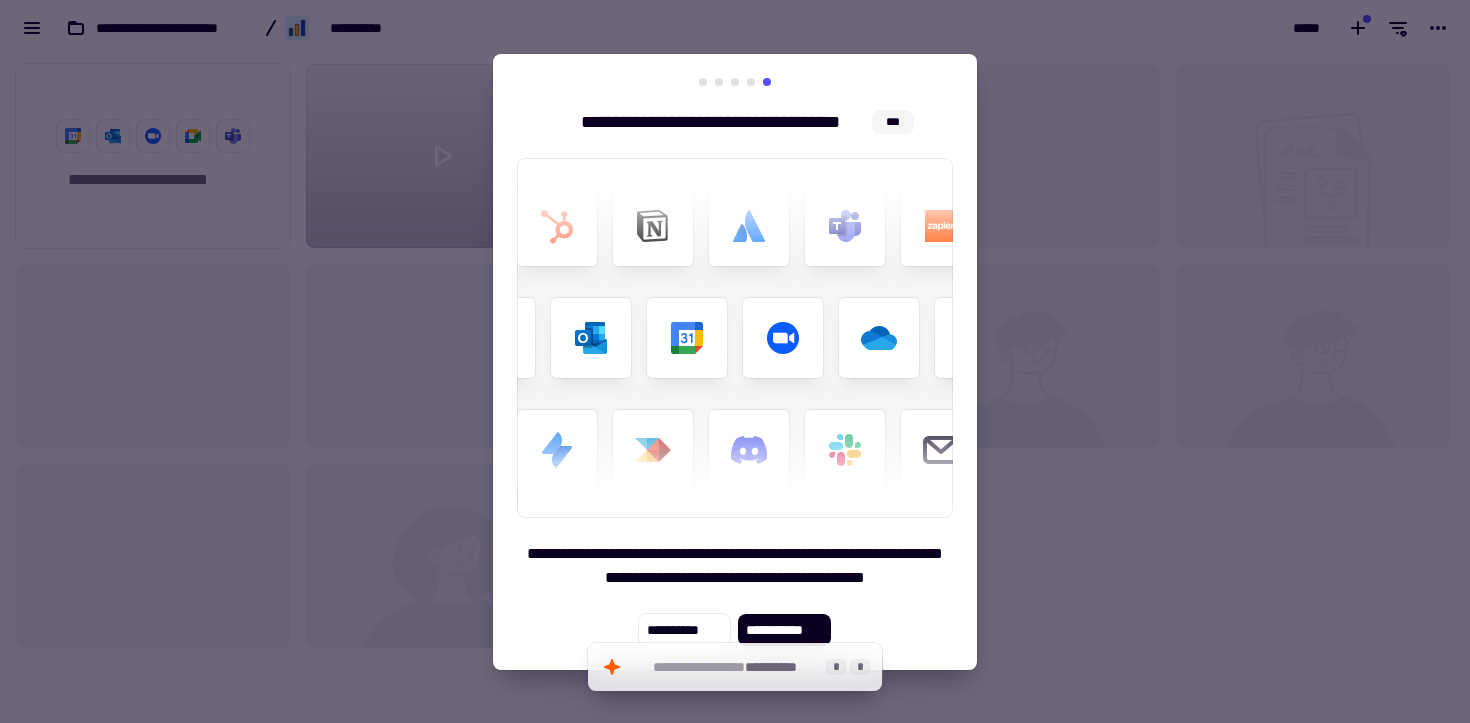 click on "**********" 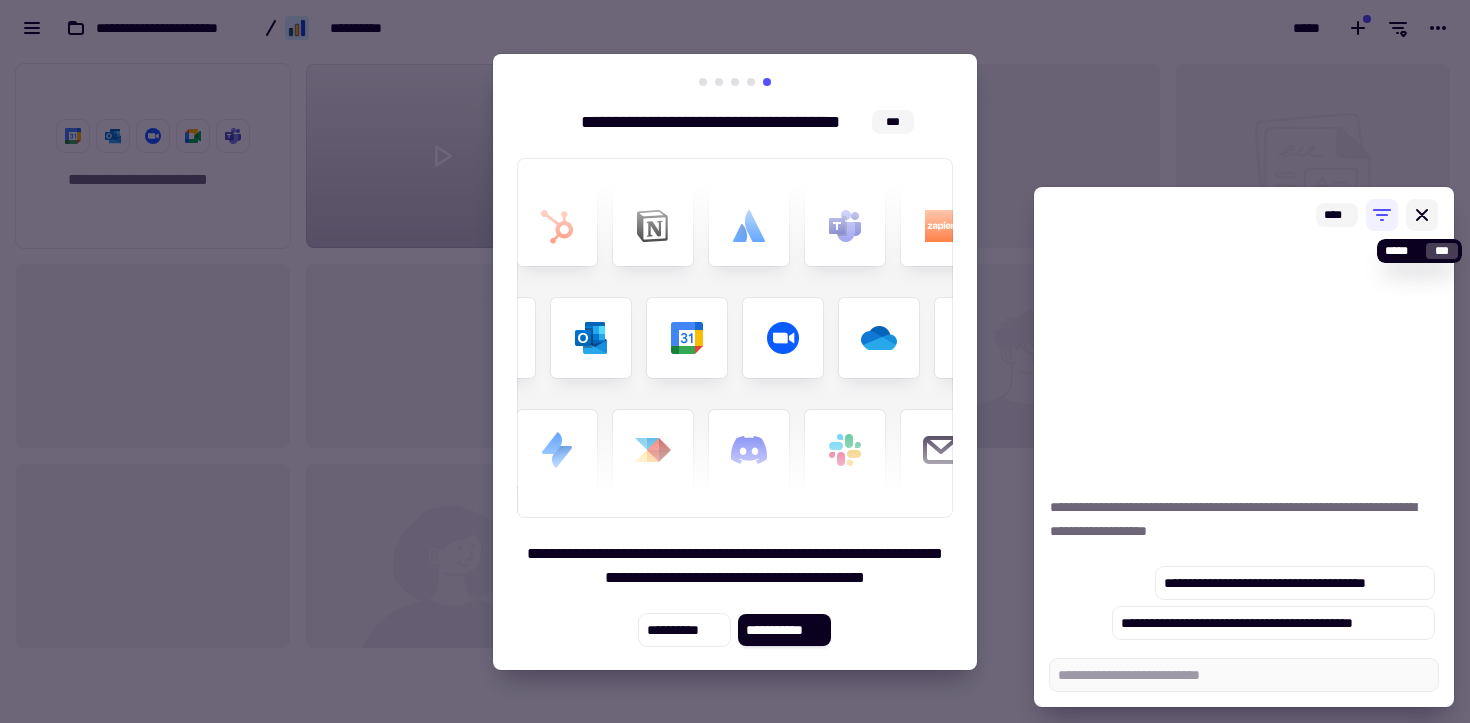 type on "*" 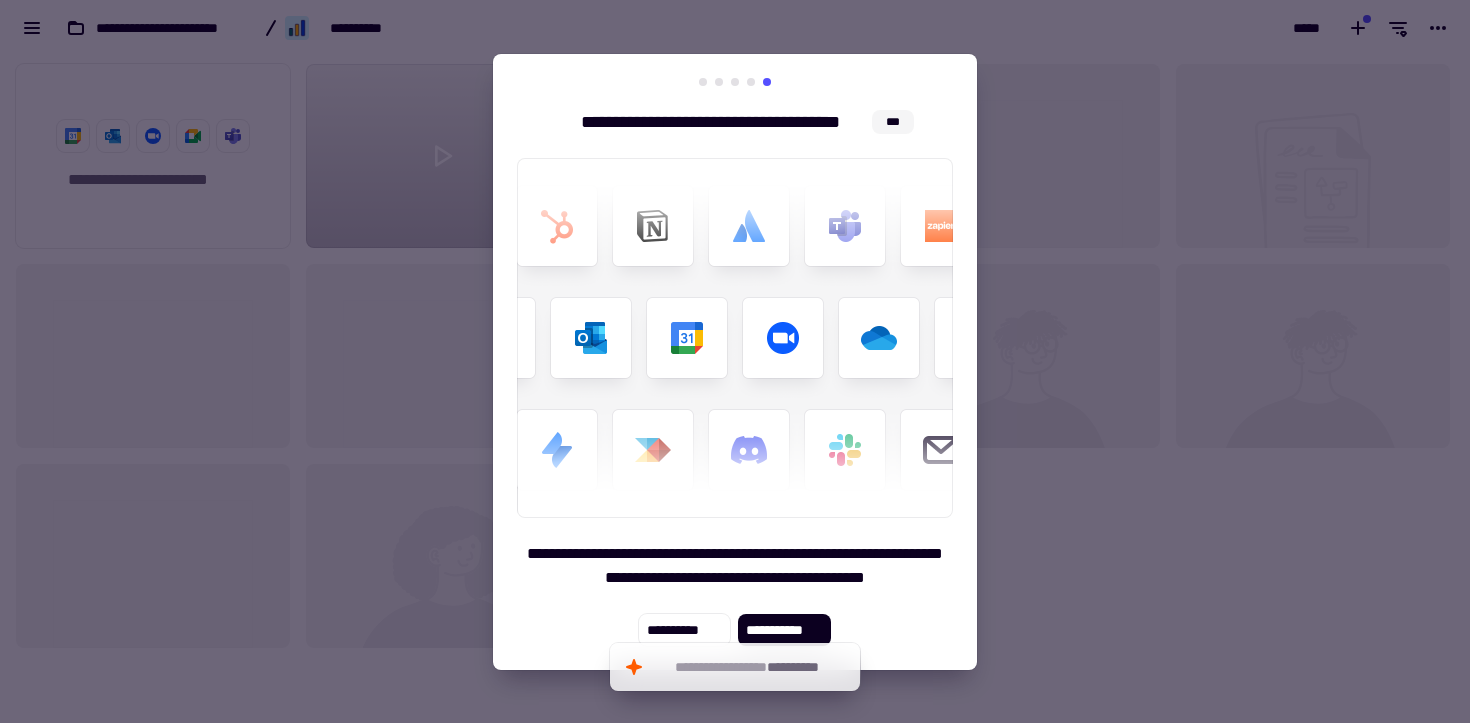 click at bounding box center (735, 361) 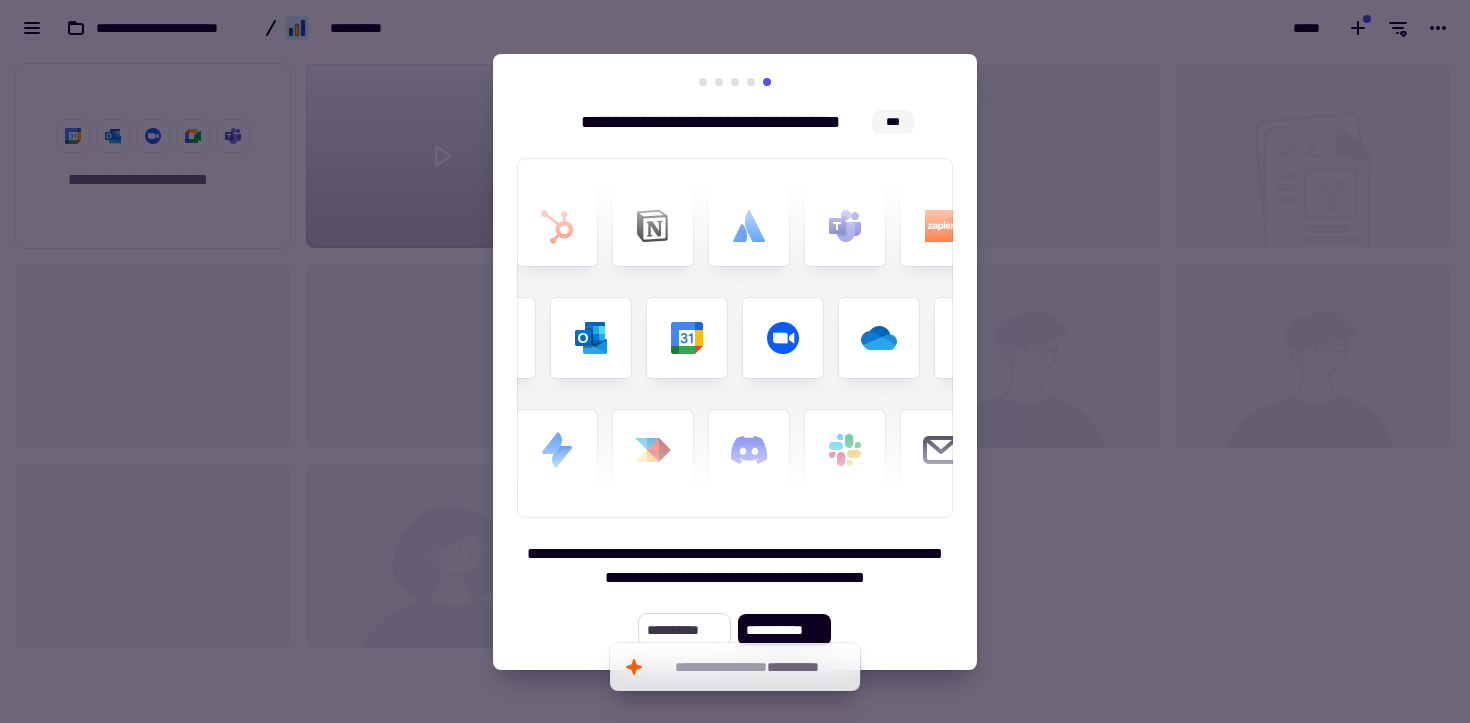 click on "**********" 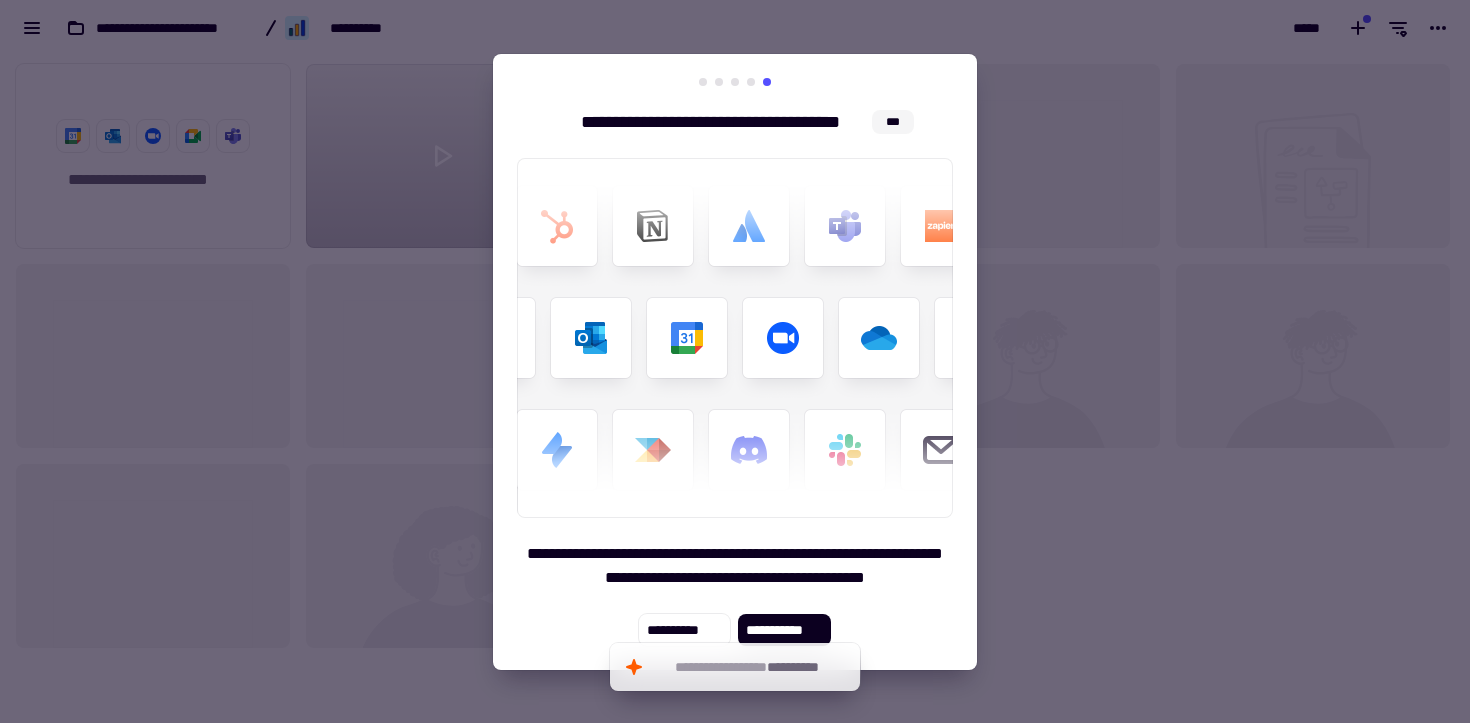 click at bounding box center [735, 361] 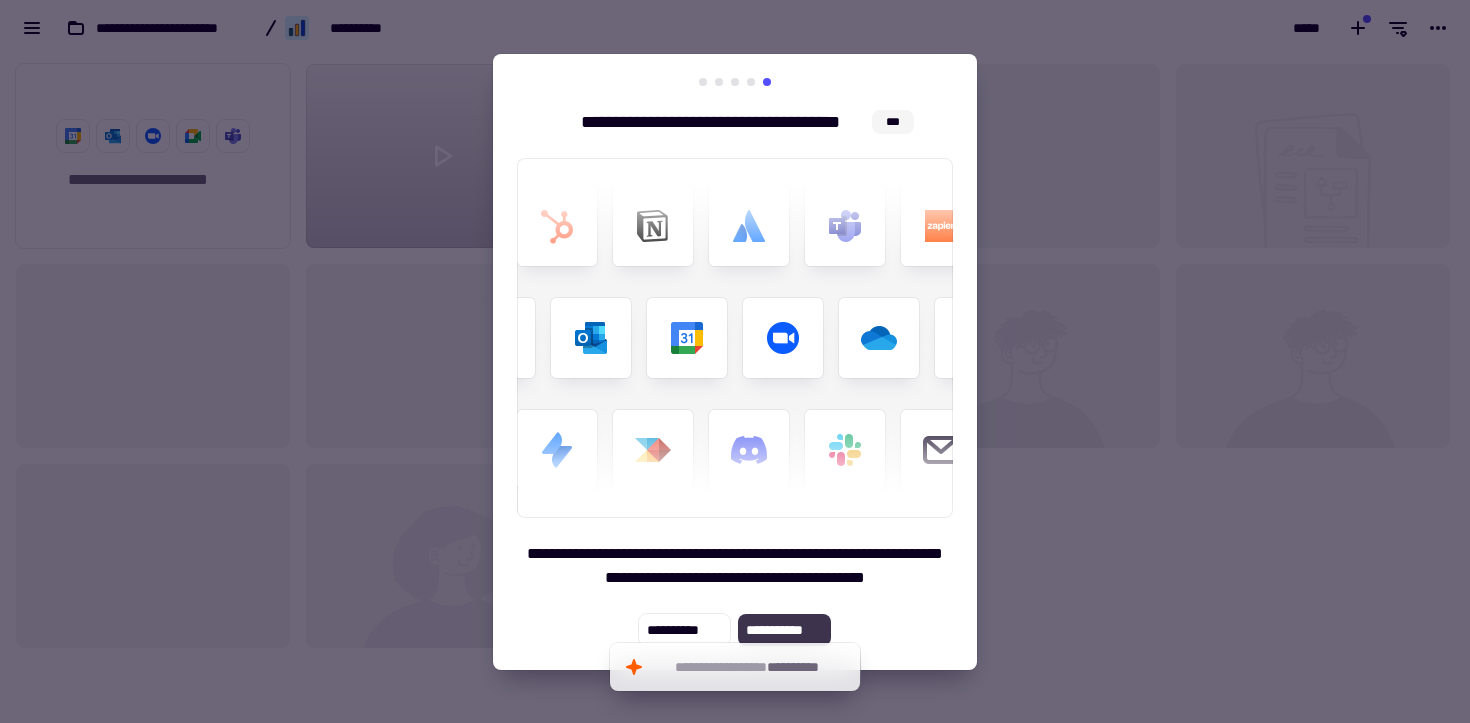 click on "**********" 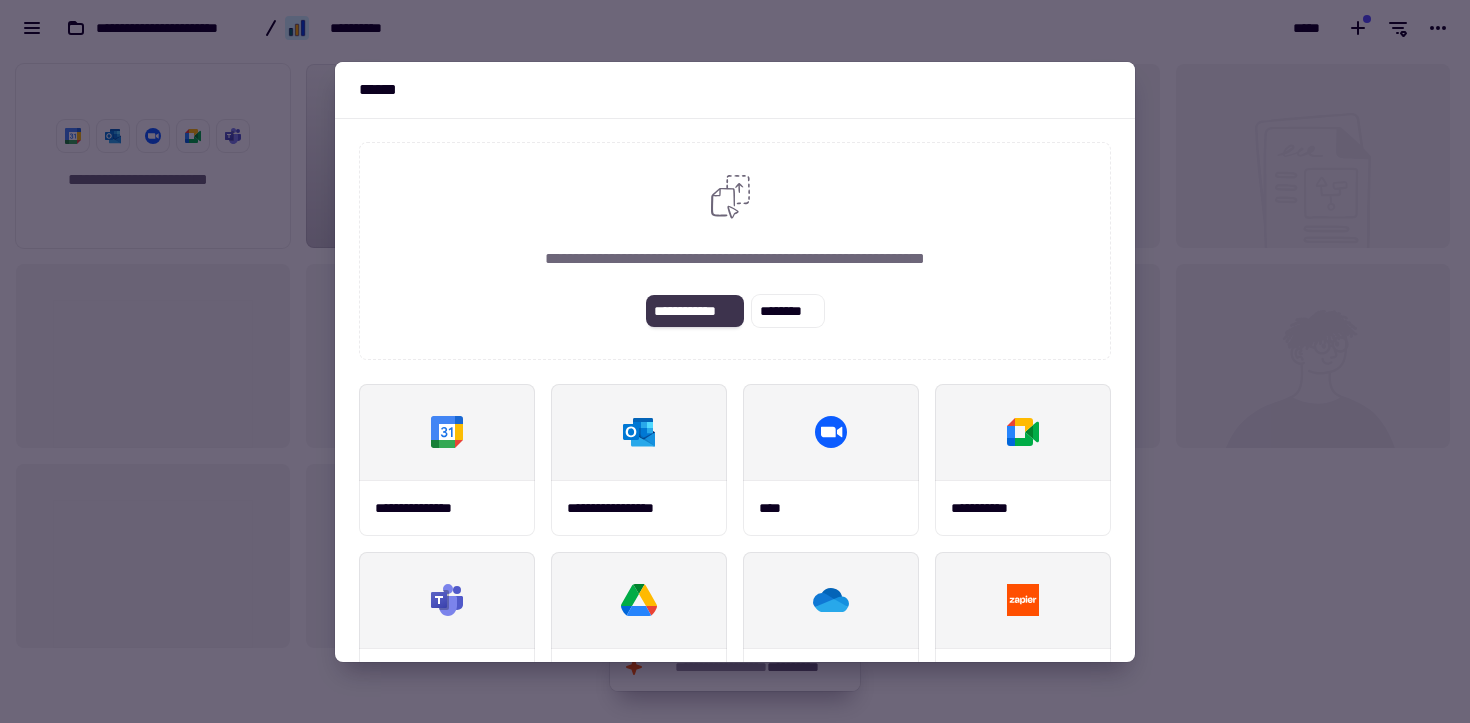 click on "**********" 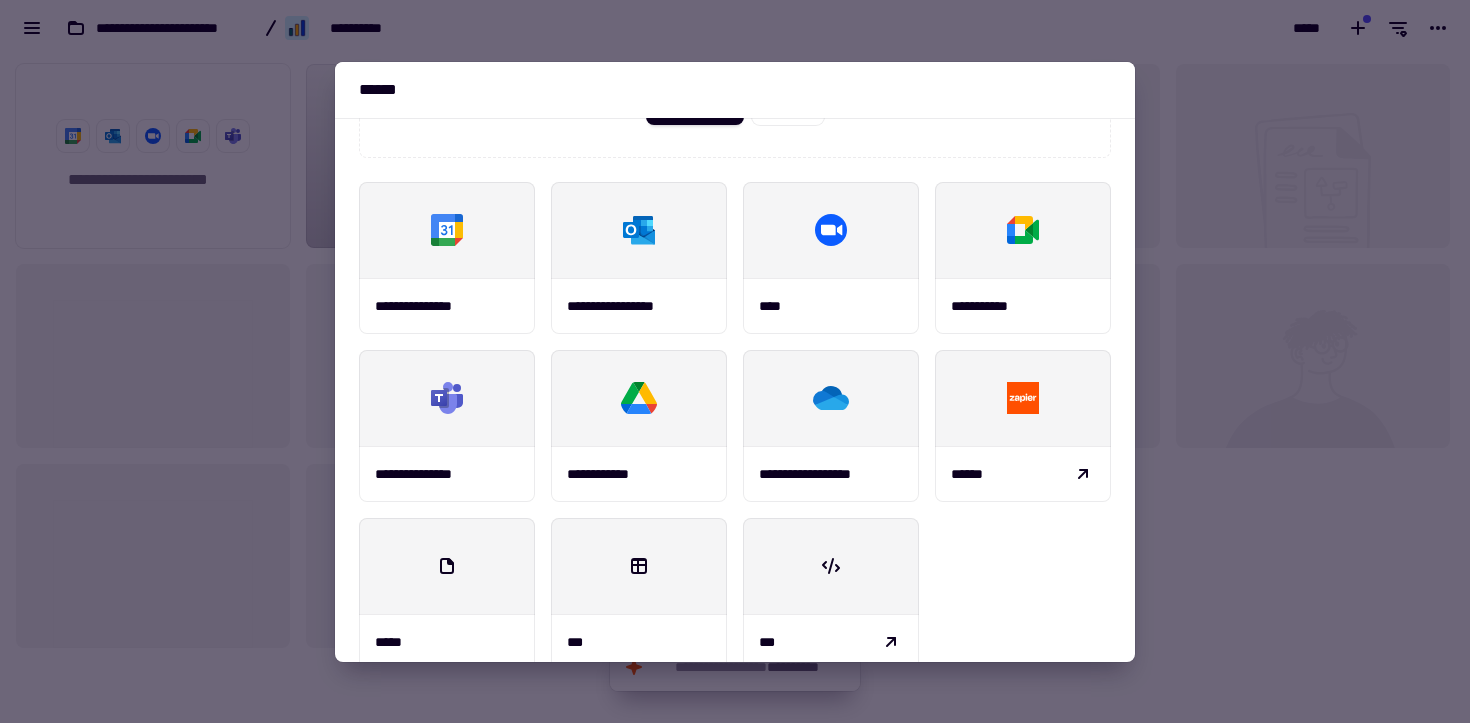 scroll, scrollTop: 234, scrollLeft: 0, axis: vertical 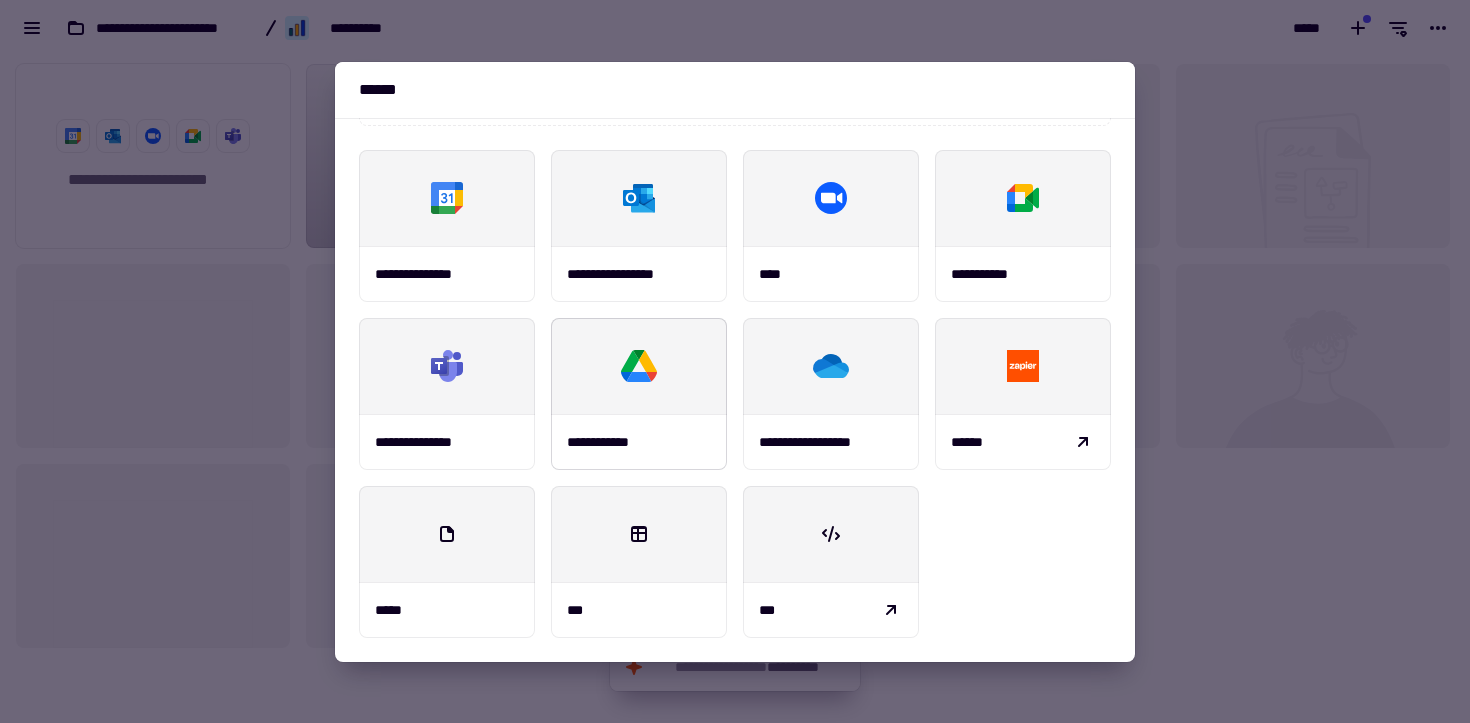 click at bounding box center (639, 366) 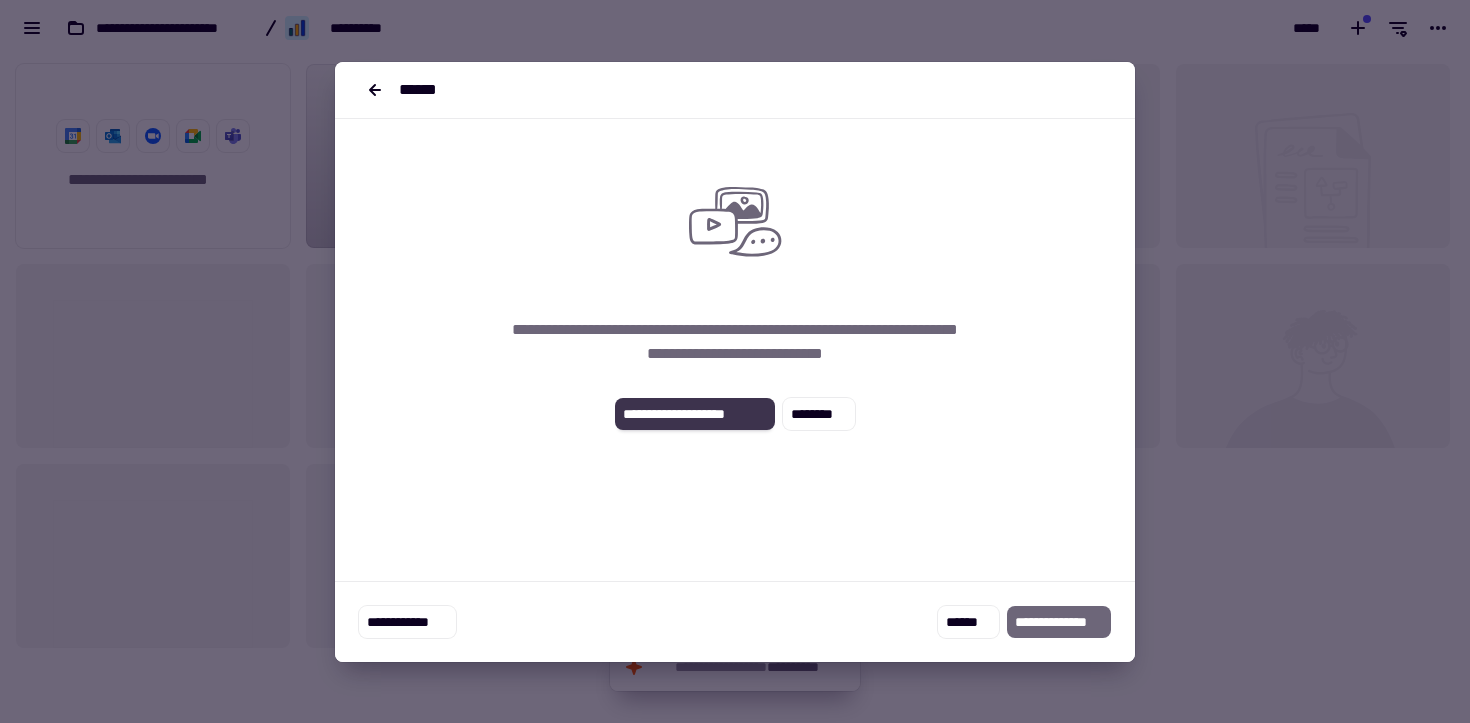 click on "**********" 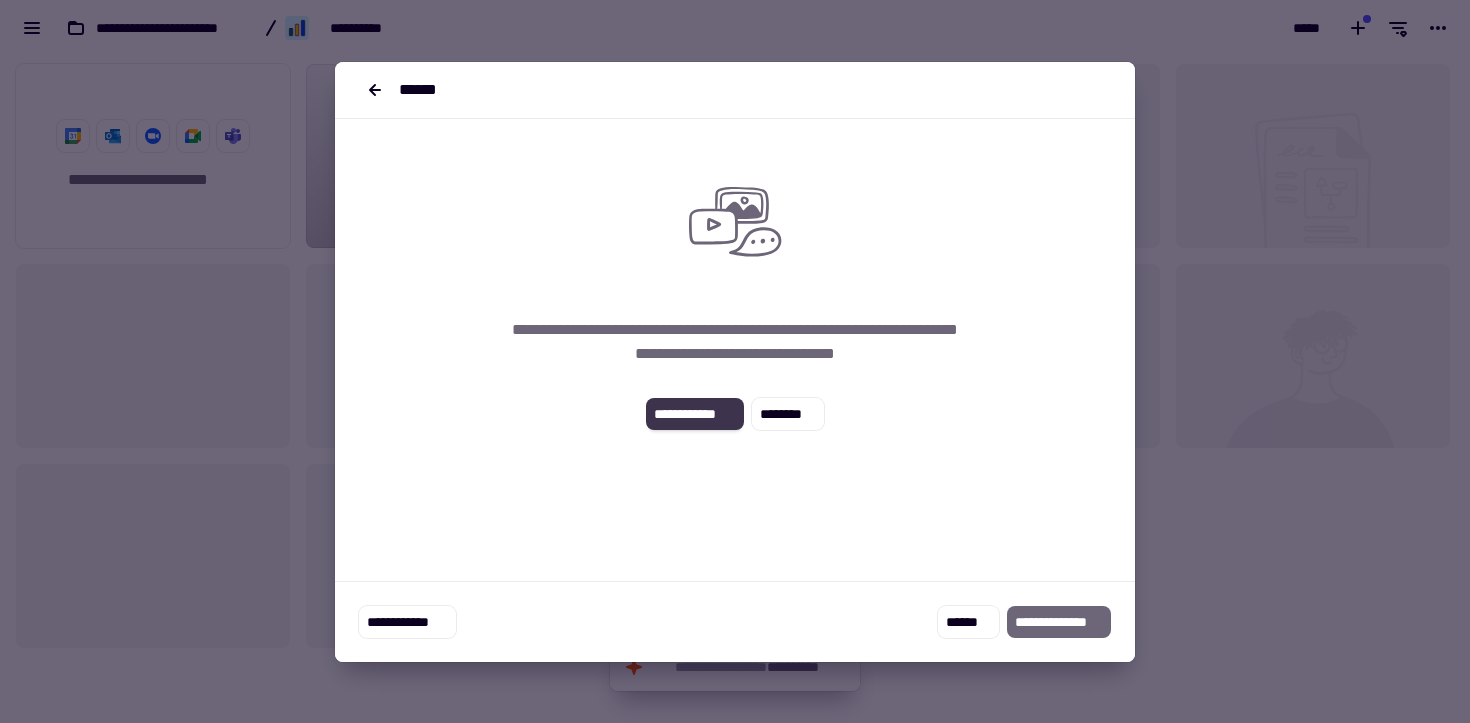 click on "**********" 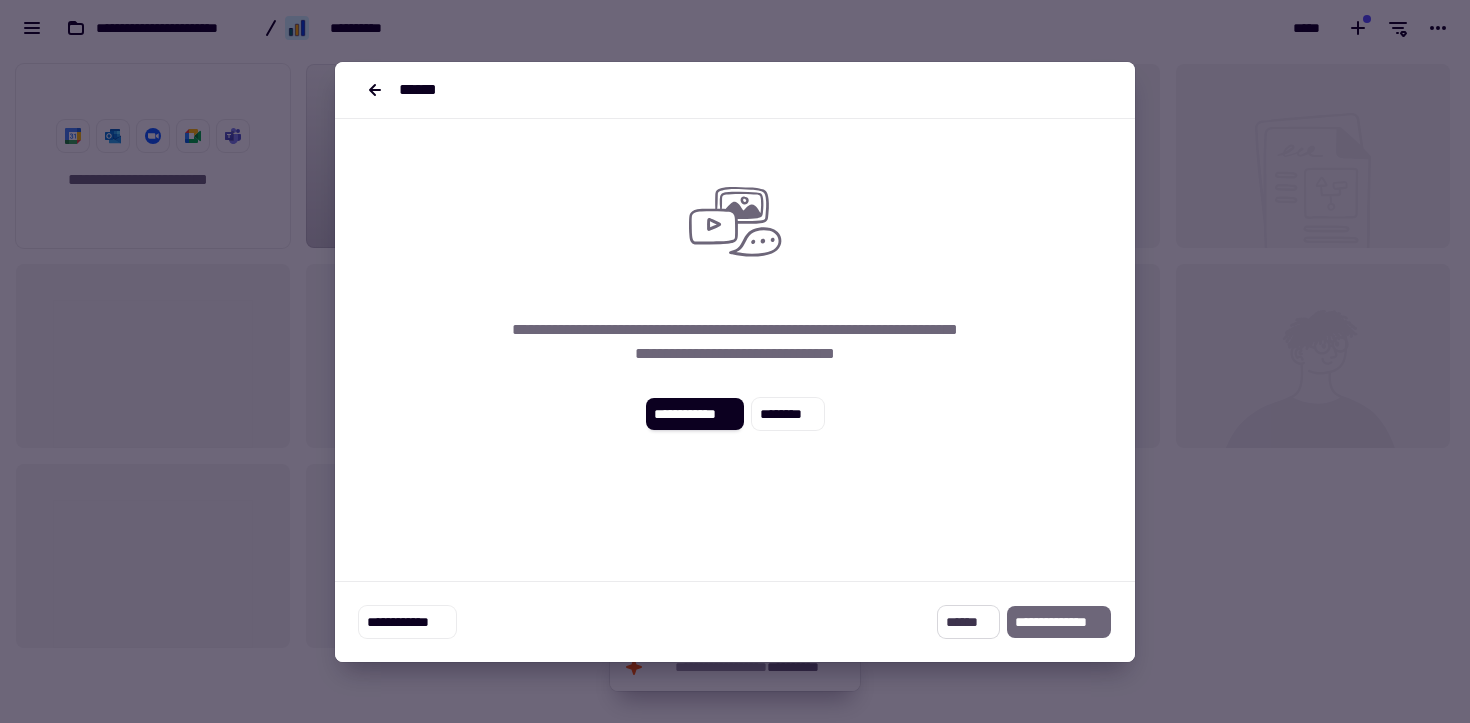 click on "******" 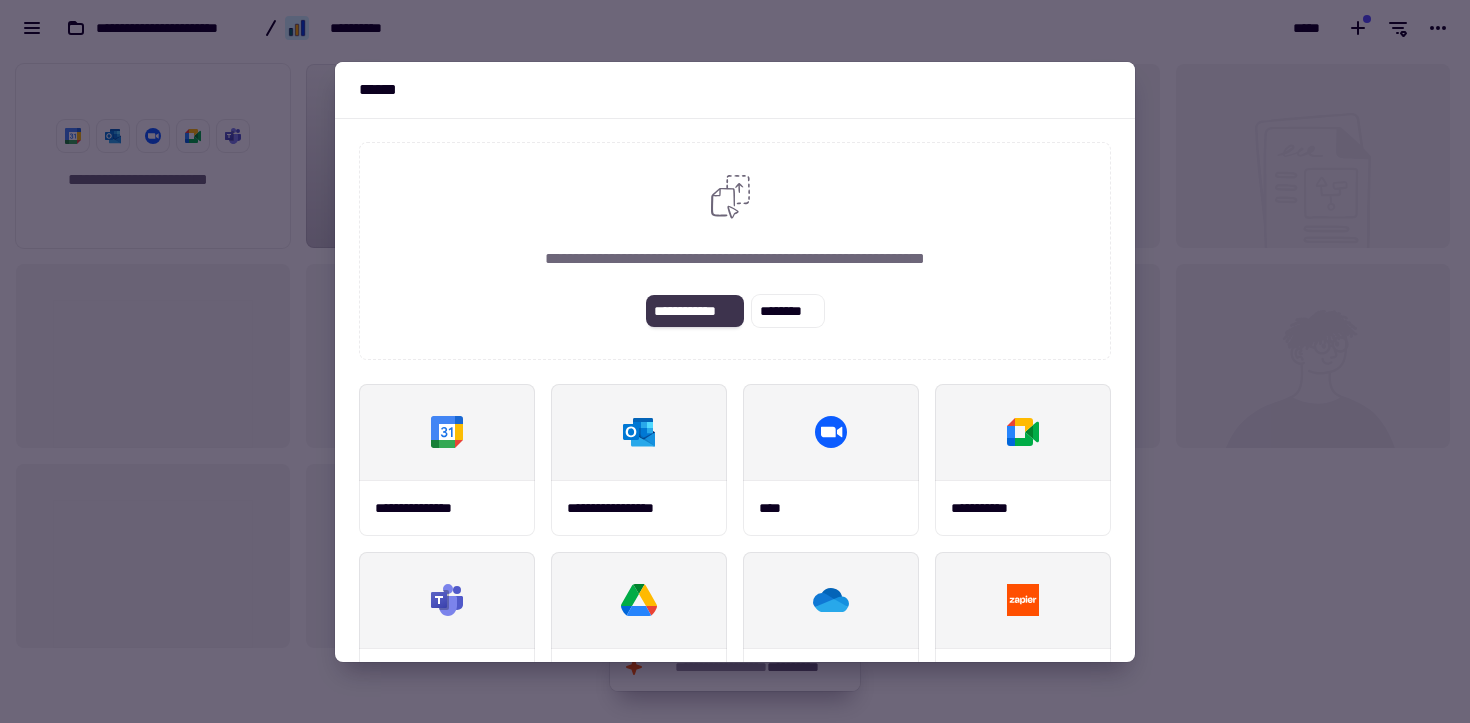 click on "**********" 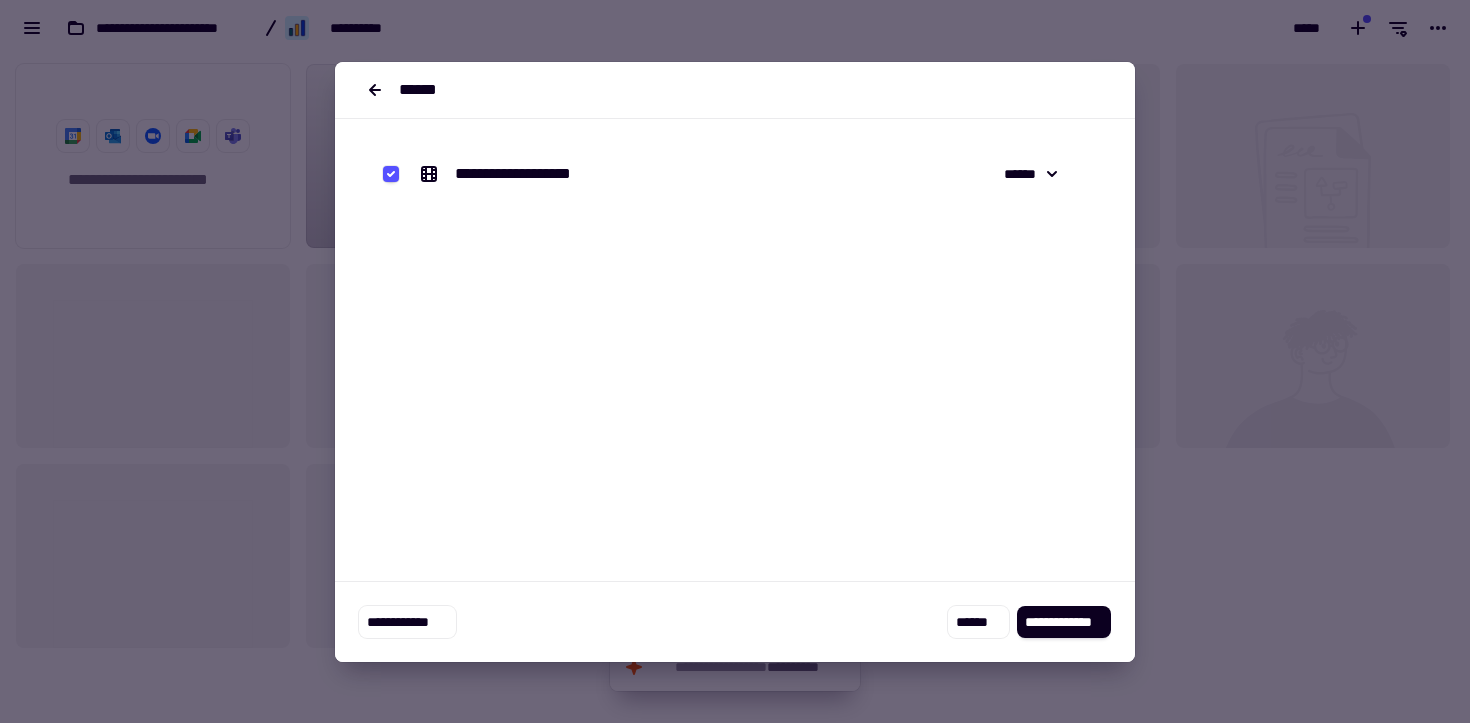 click on "**********" at bounding box center (542, 174) 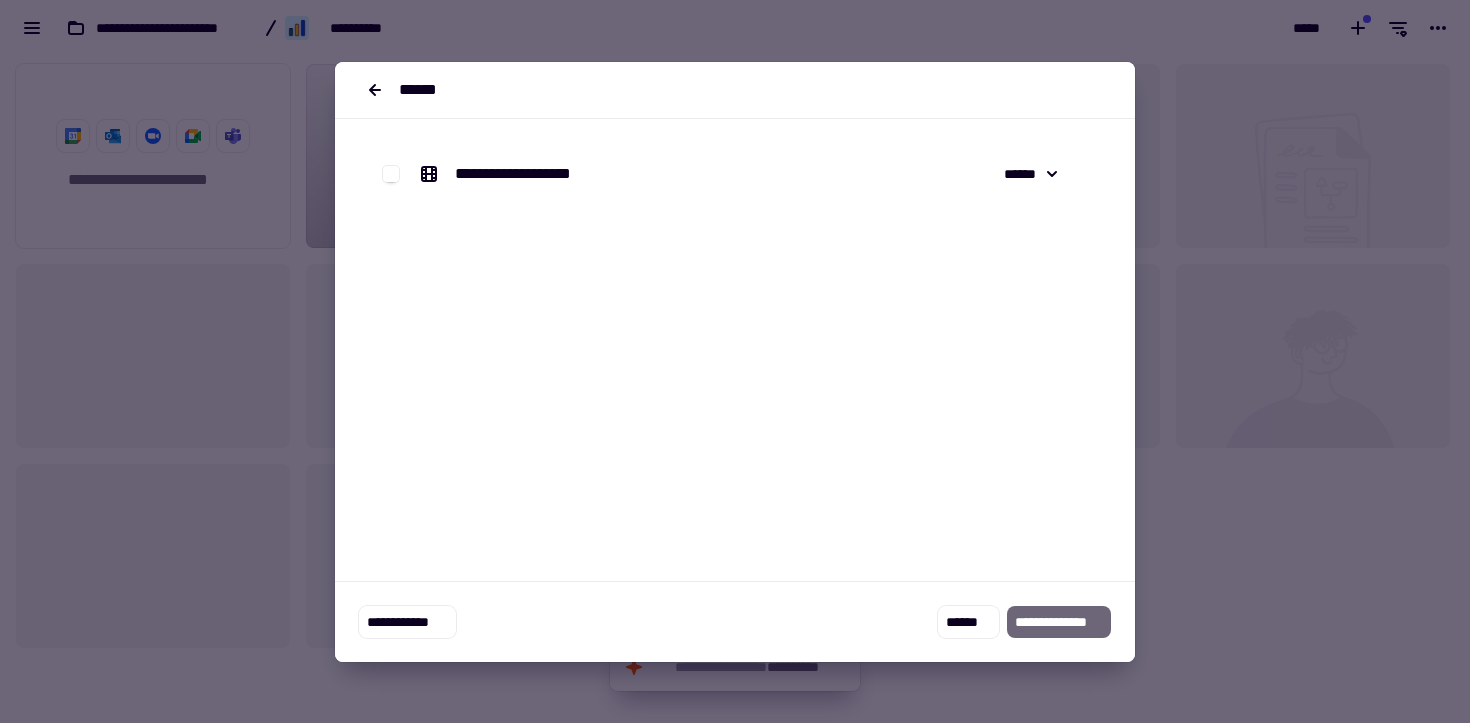 click on "**********" at bounding box center [735, 174] 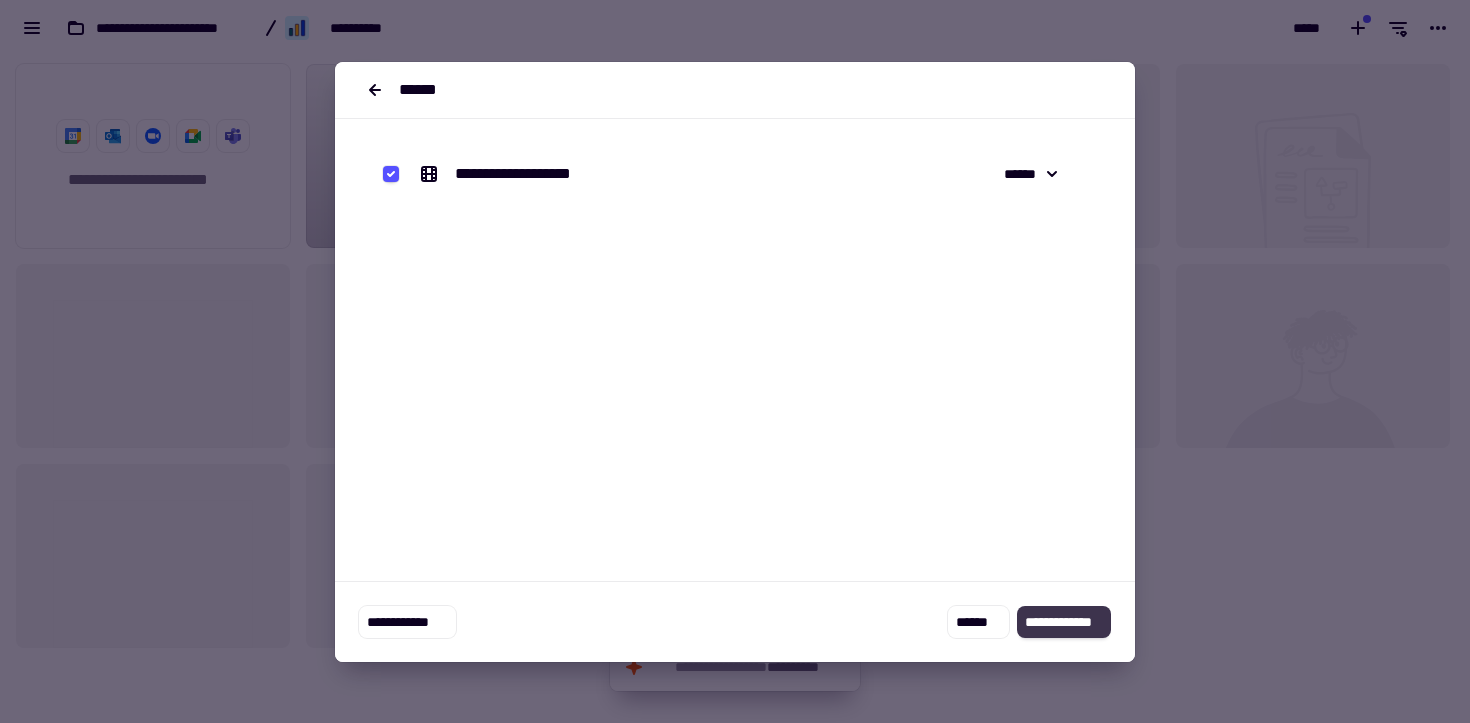click on "**********" 